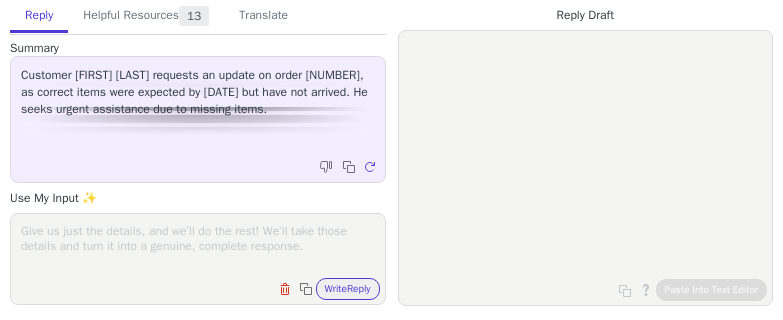 scroll, scrollTop: 0, scrollLeft: 0, axis: both 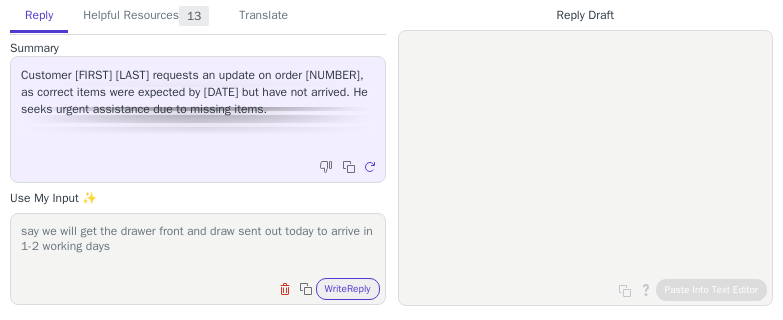 click on "say we will get the drawer front and draw sent out today to arrive in 1-2 working days" at bounding box center (198, 246) 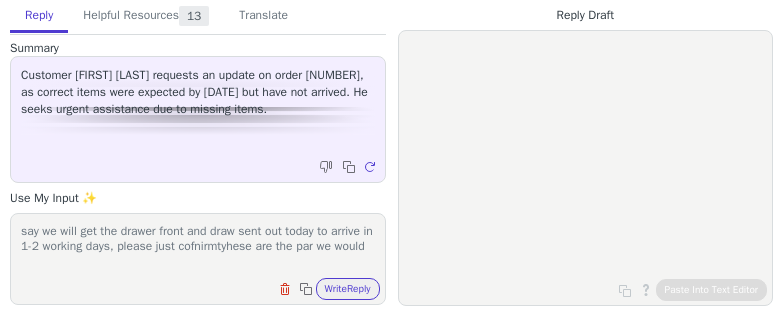 scroll, scrollTop: 1, scrollLeft: 0, axis: vertical 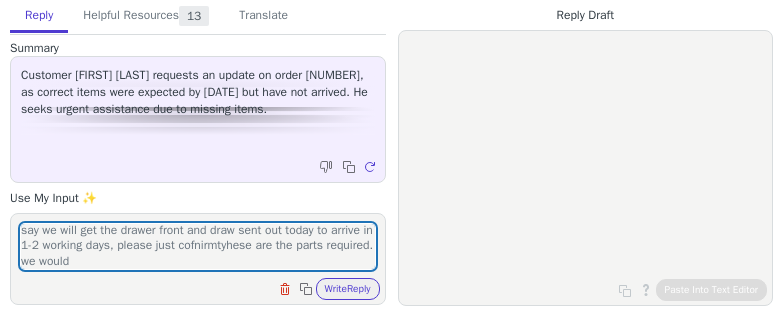 drag, startPoint x: 261, startPoint y: 248, endPoint x: 200, endPoint y: 275, distance: 66.70832 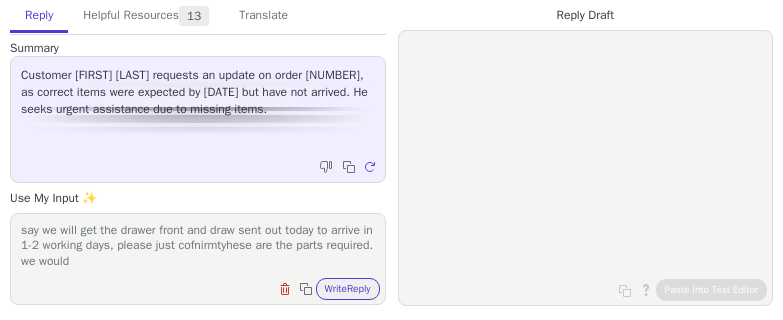 click on "say we will get the drawer front and draw sent out today to arrive in 1-2 working days, please just cofnirmtyhese are the parts required. we would" at bounding box center (198, 246) 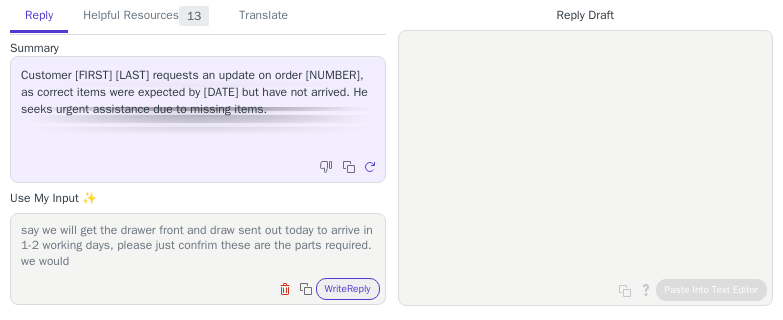 click on "say we will get the drawer front and draw sent out today to arrive in 1-2 working days, please just confrim these are the parts required. we would" at bounding box center [198, 246] 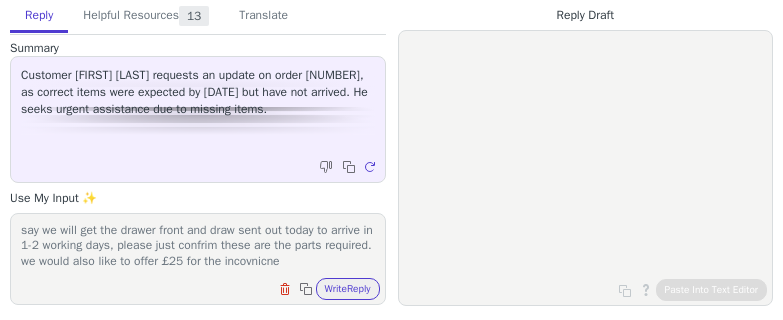 scroll, scrollTop: 16, scrollLeft: 0, axis: vertical 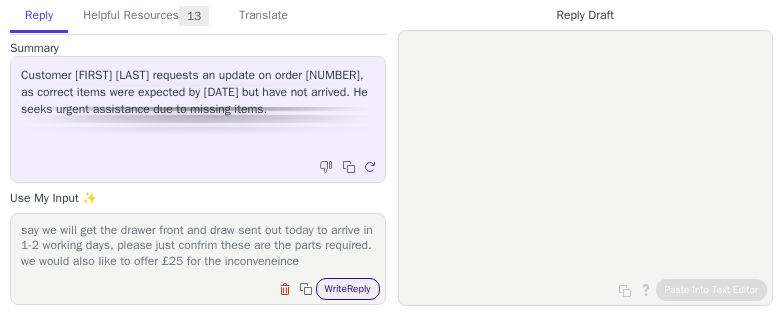type on "say we will get the drawer front and draw sent out today to arrive in 1-2 working days, please just confrim these are the parts required. we would also like to offer £25 for the inconveneince" 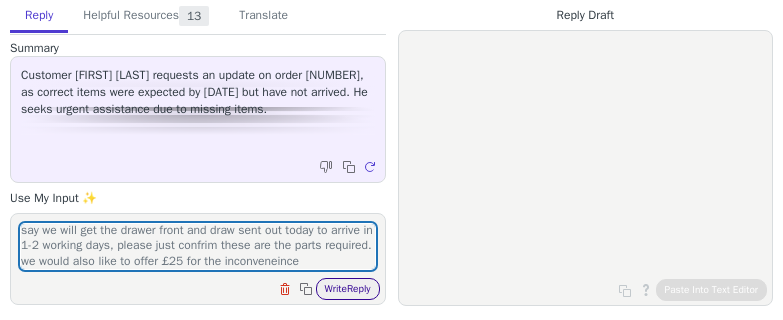 click on "Write  Reply" at bounding box center (348, 289) 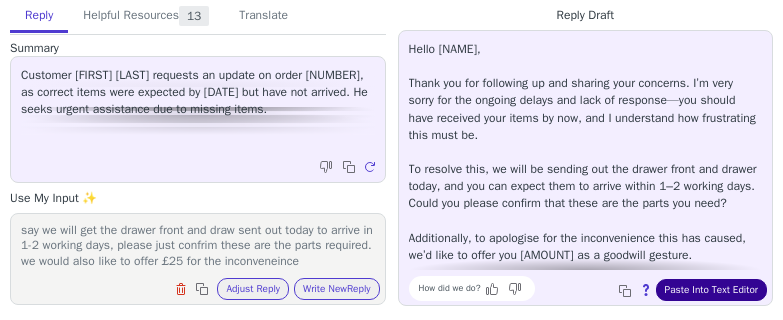 click on "Paste Into Text Editor" at bounding box center (711, 290) 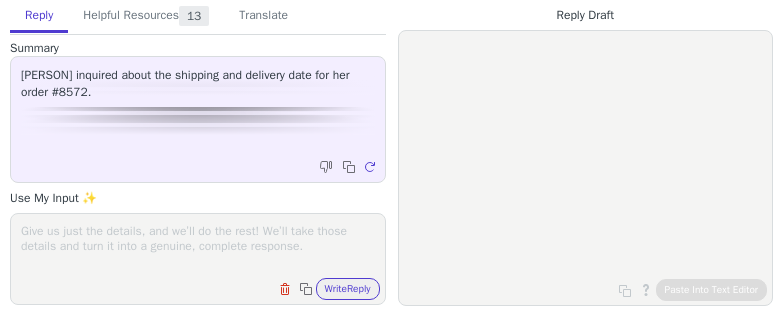 scroll, scrollTop: 0, scrollLeft: 0, axis: both 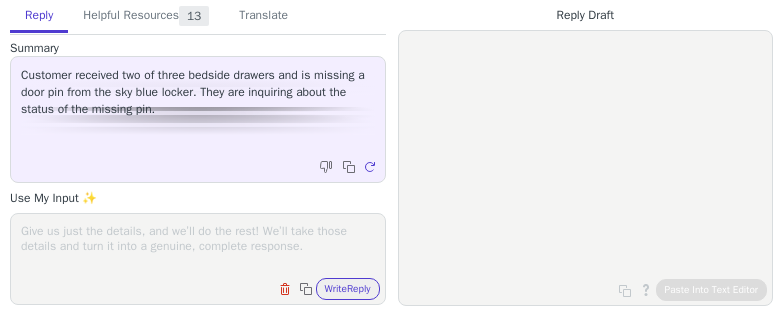 click at bounding box center (198, 246) 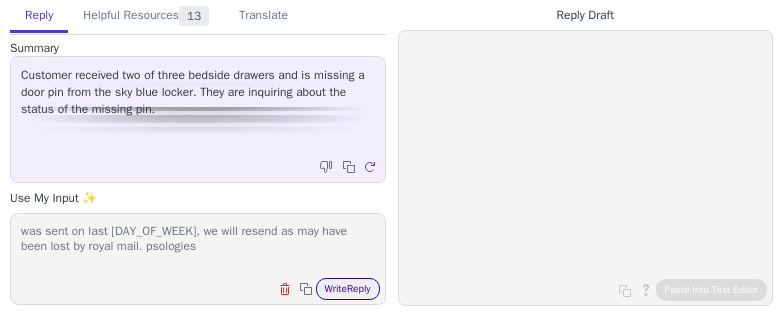 type on "was sent on last friday, we will resend as may have been lost by royal mail. psologies" 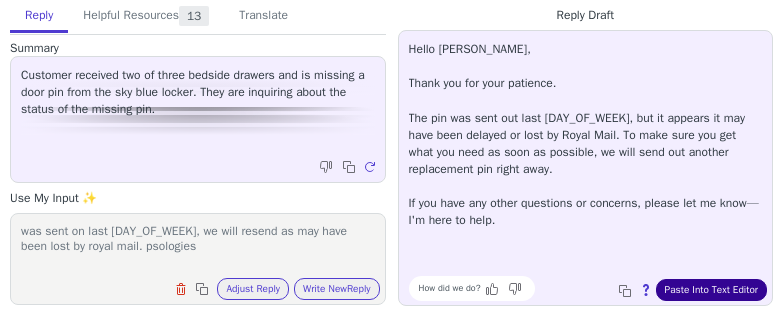 click on "Paste Into Text Editor" at bounding box center [711, 290] 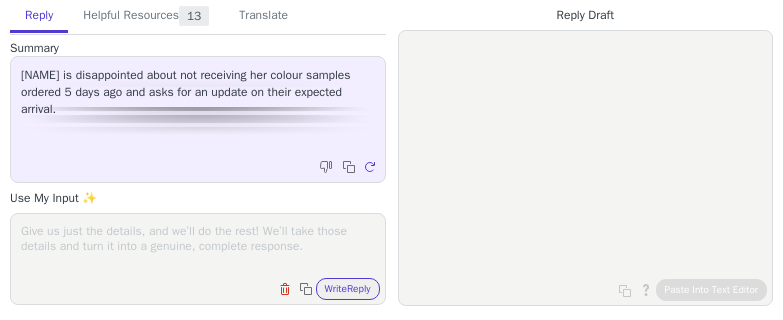 scroll, scrollTop: 0, scrollLeft: 0, axis: both 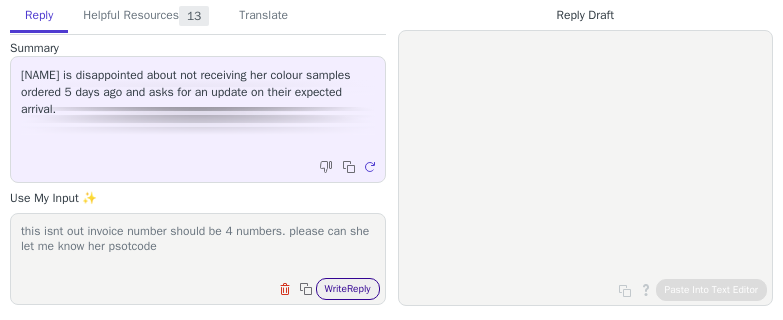 type on "this isnt out invoice number should be 4 numbers. please can she let me know her psotcode" 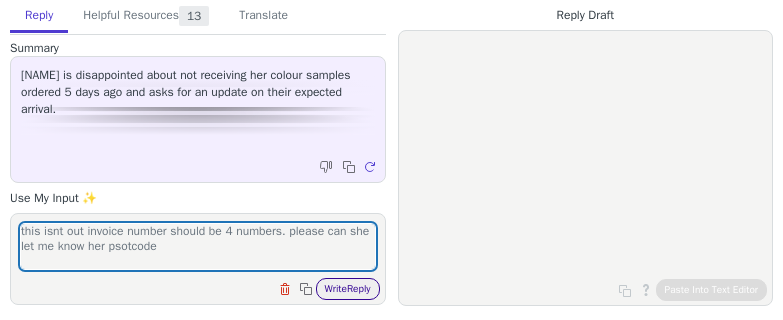 click on "Write  Reply" at bounding box center (348, 289) 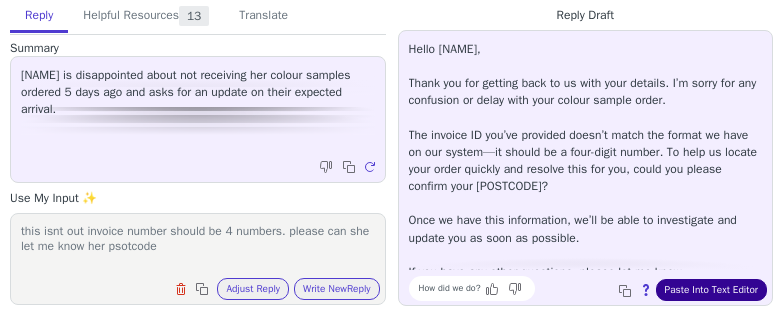 click on "Paste Into Text Editor" at bounding box center [711, 290] 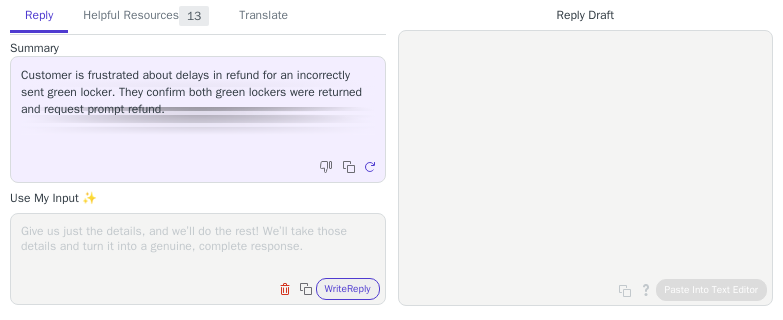 scroll, scrollTop: 0, scrollLeft: 0, axis: both 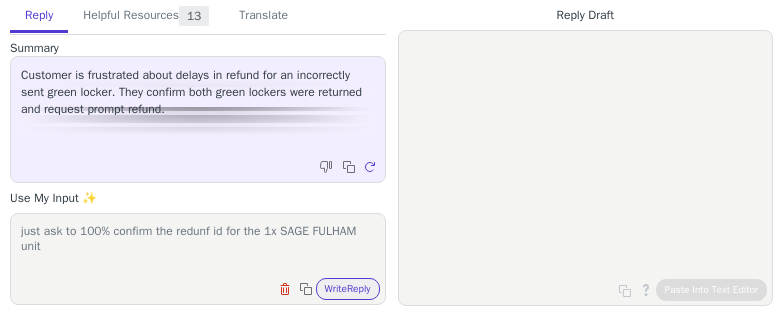 drag, startPoint x: 194, startPoint y: 227, endPoint x: 196, endPoint y: 237, distance: 10.198039 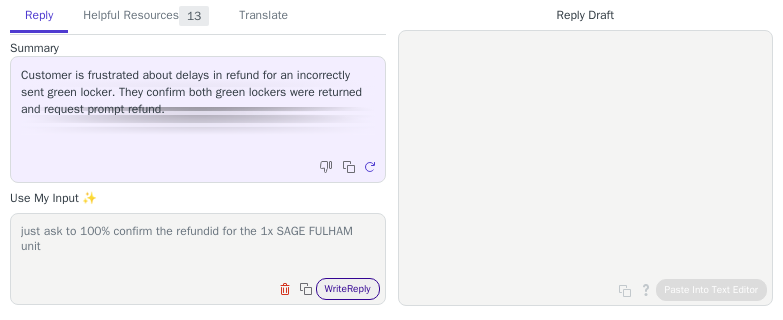 type on "just ask to 100% confirm the refundid for the 1x SAGE FULHAM unit" 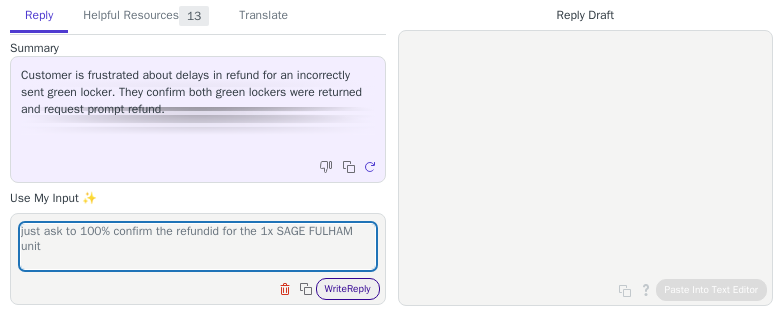 click on "Write  Reply" at bounding box center (348, 289) 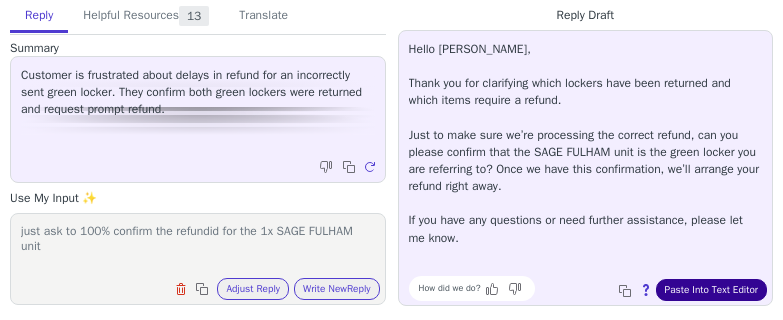 click on "Paste Into Text Editor" at bounding box center (711, 290) 